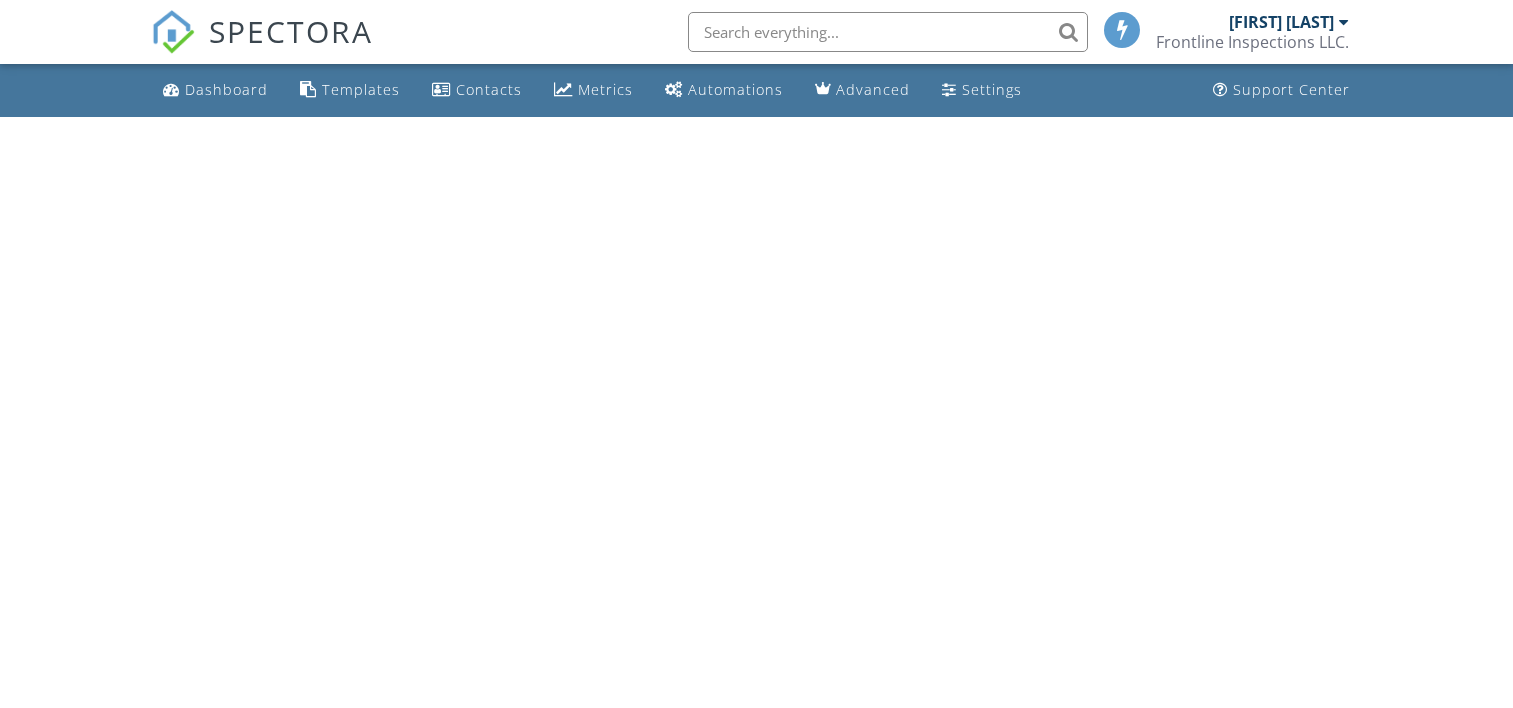 scroll, scrollTop: 0, scrollLeft: 0, axis: both 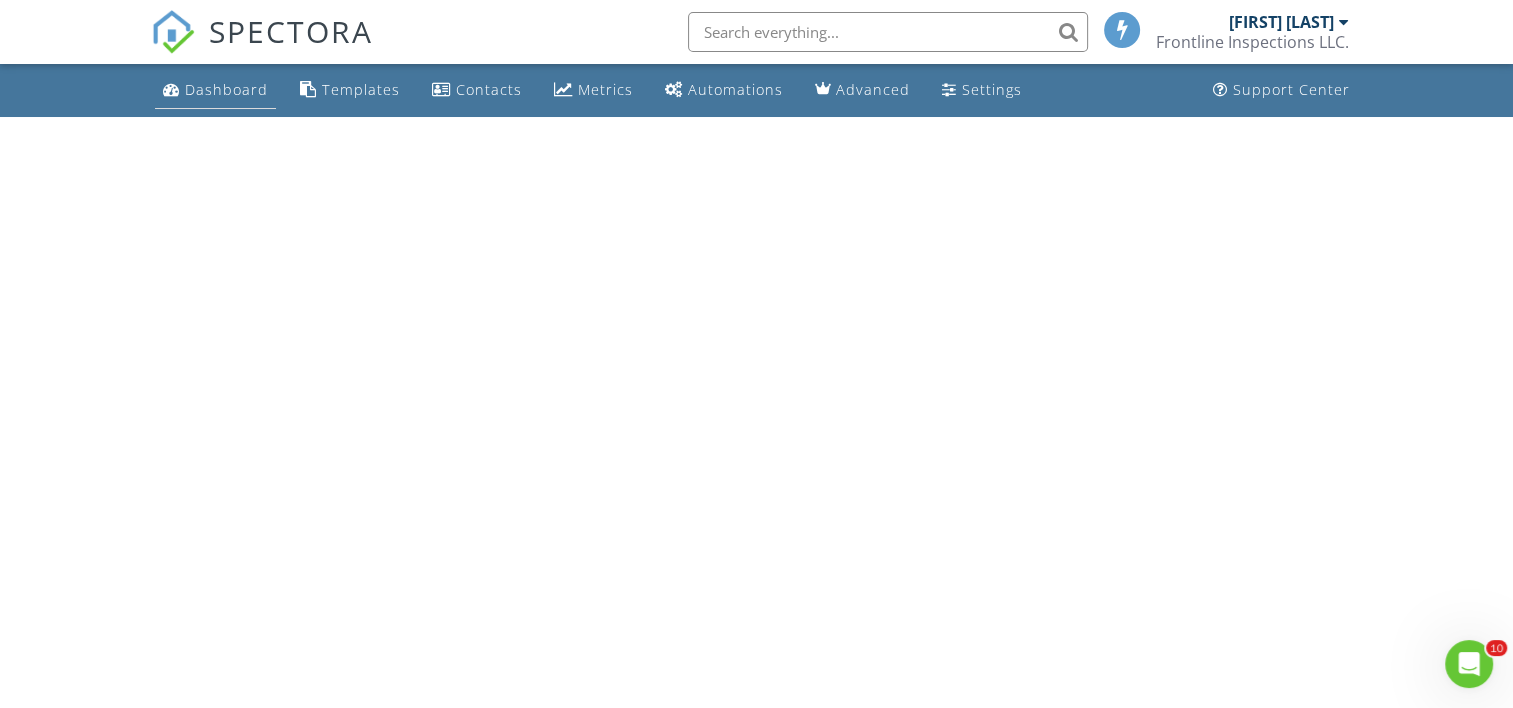 click on "Dashboard" at bounding box center [215, 90] 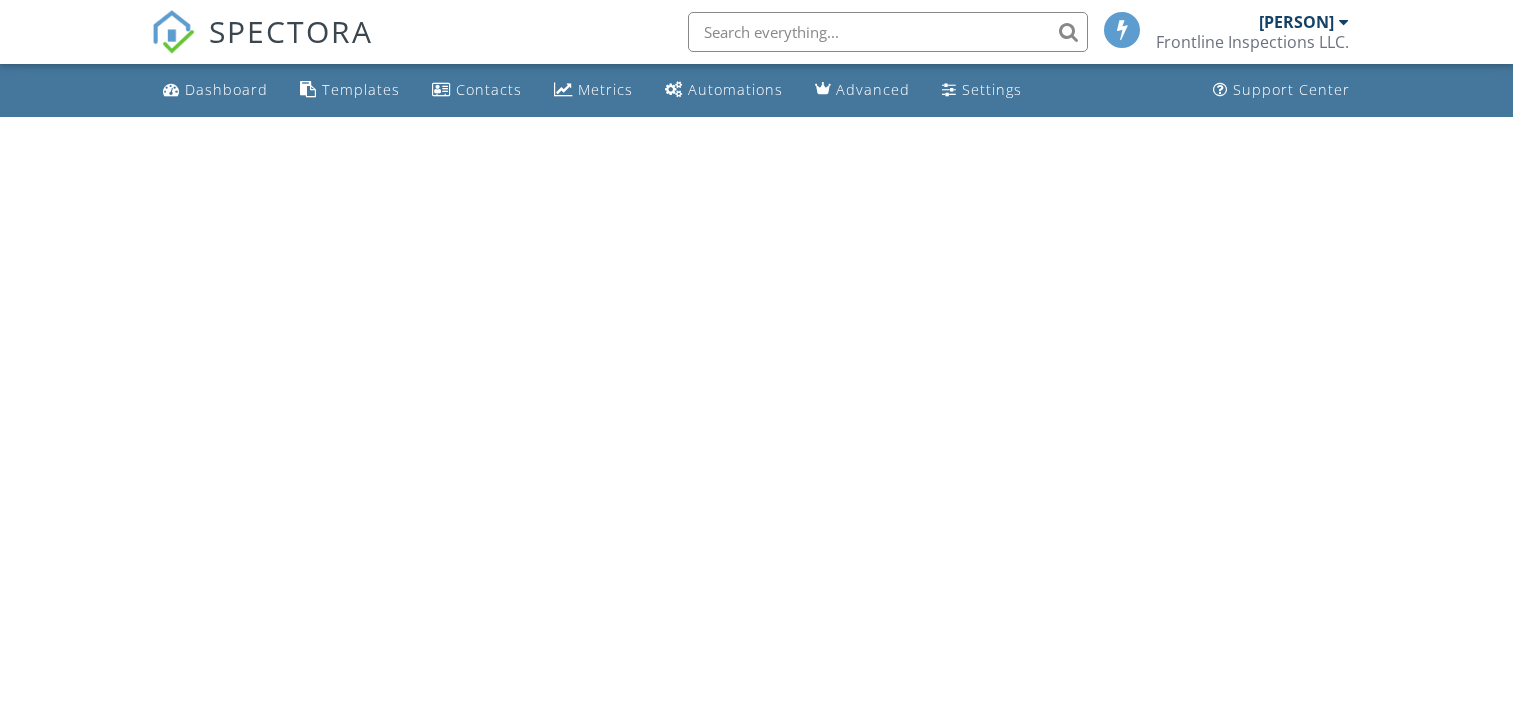 scroll, scrollTop: 0, scrollLeft: 0, axis: both 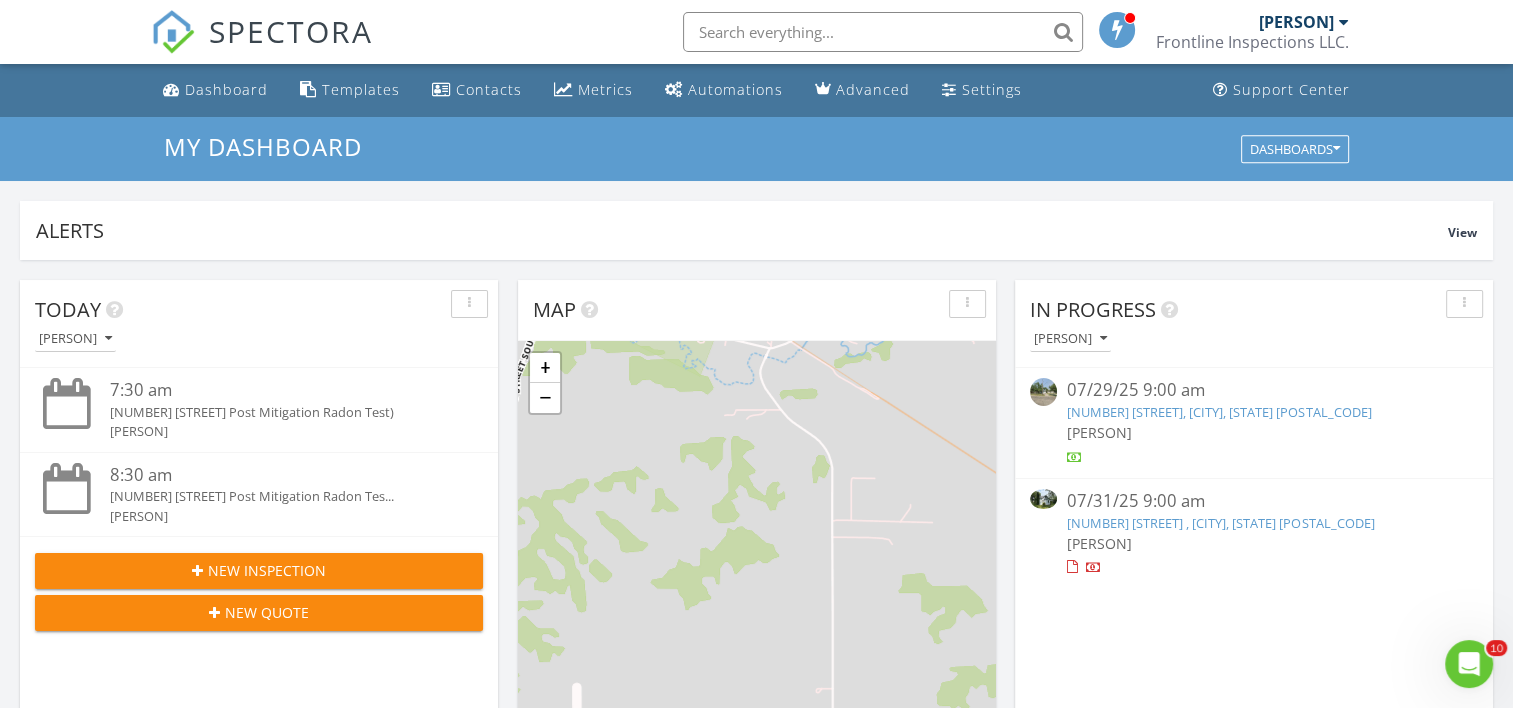 click on "222 Herr Ave , Martin, ND 58758" at bounding box center (1220, 523) 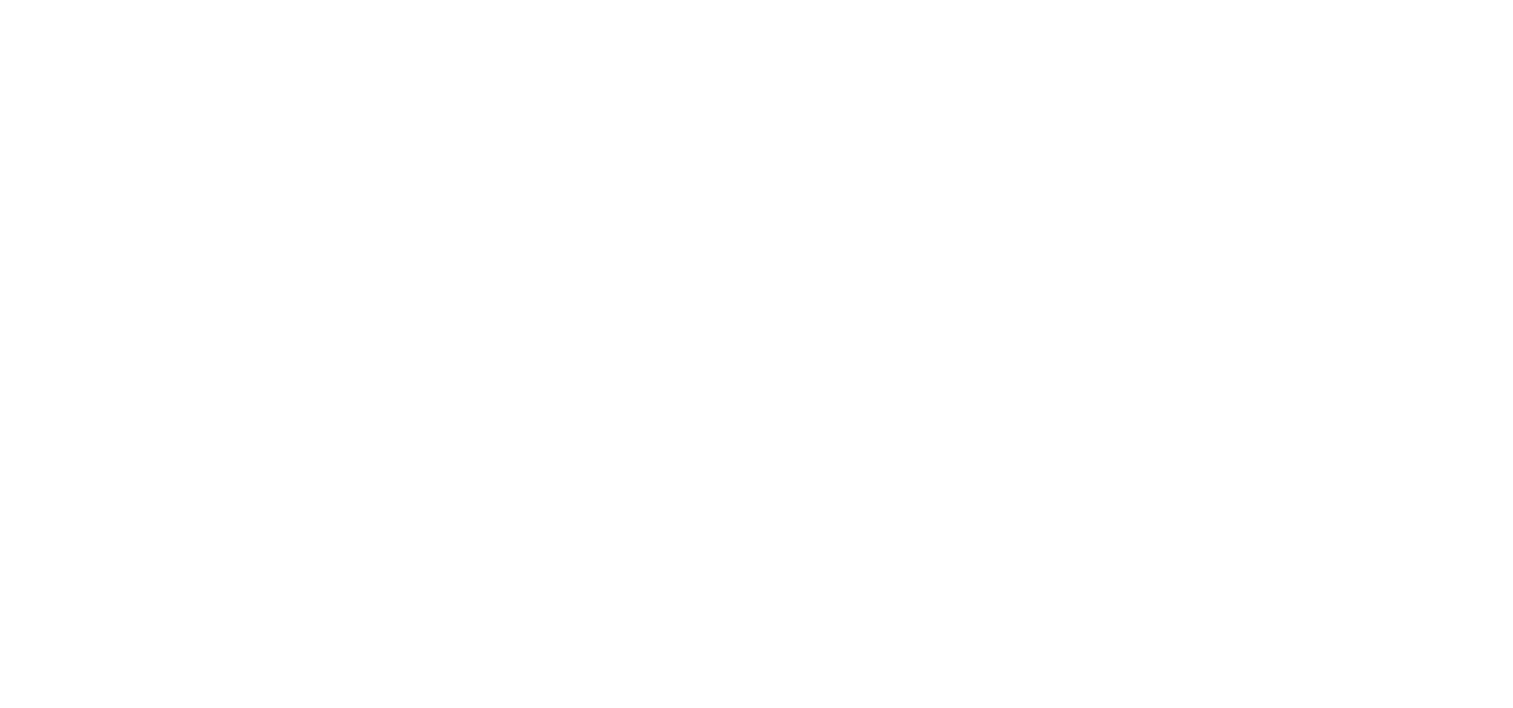 scroll, scrollTop: 0, scrollLeft: 0, axis: both 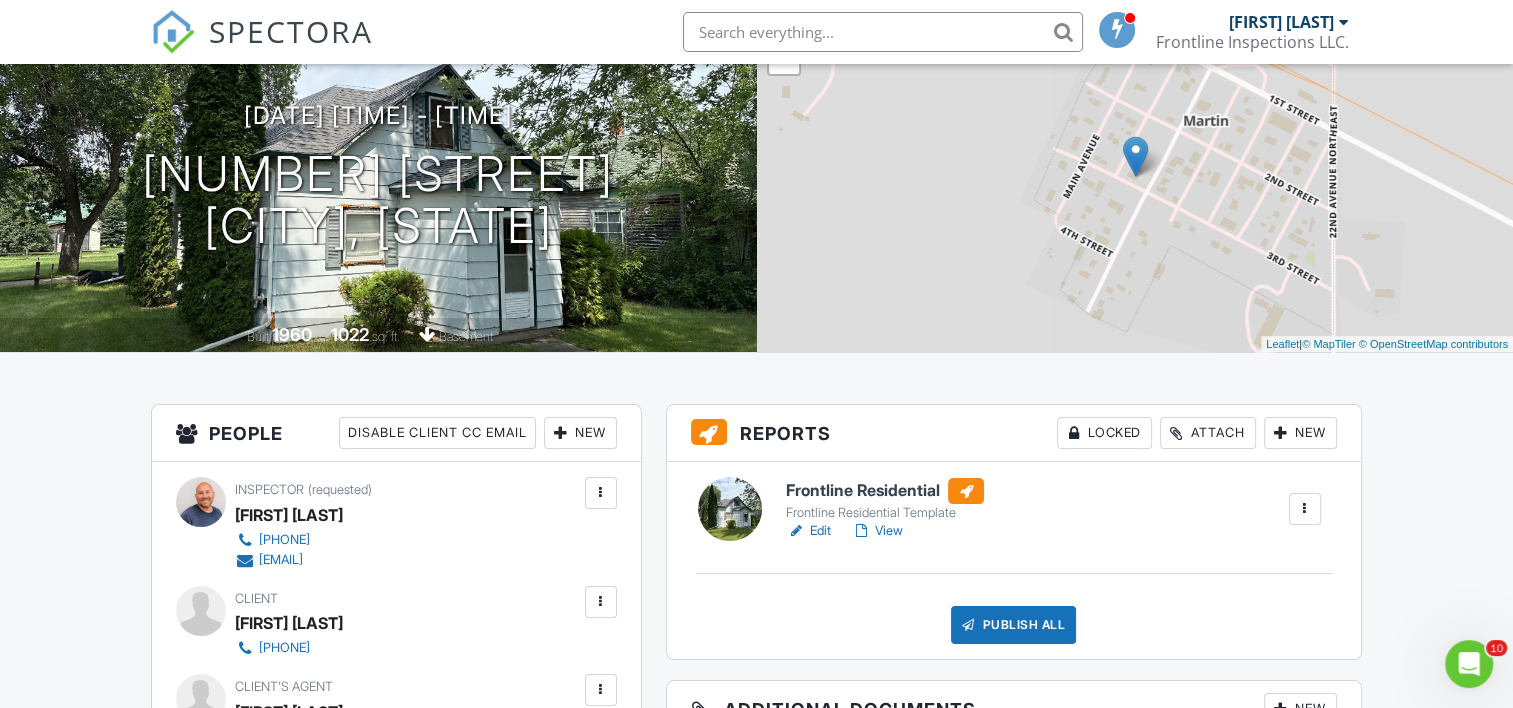 click on "Edit" at bounding box center [808, 531] 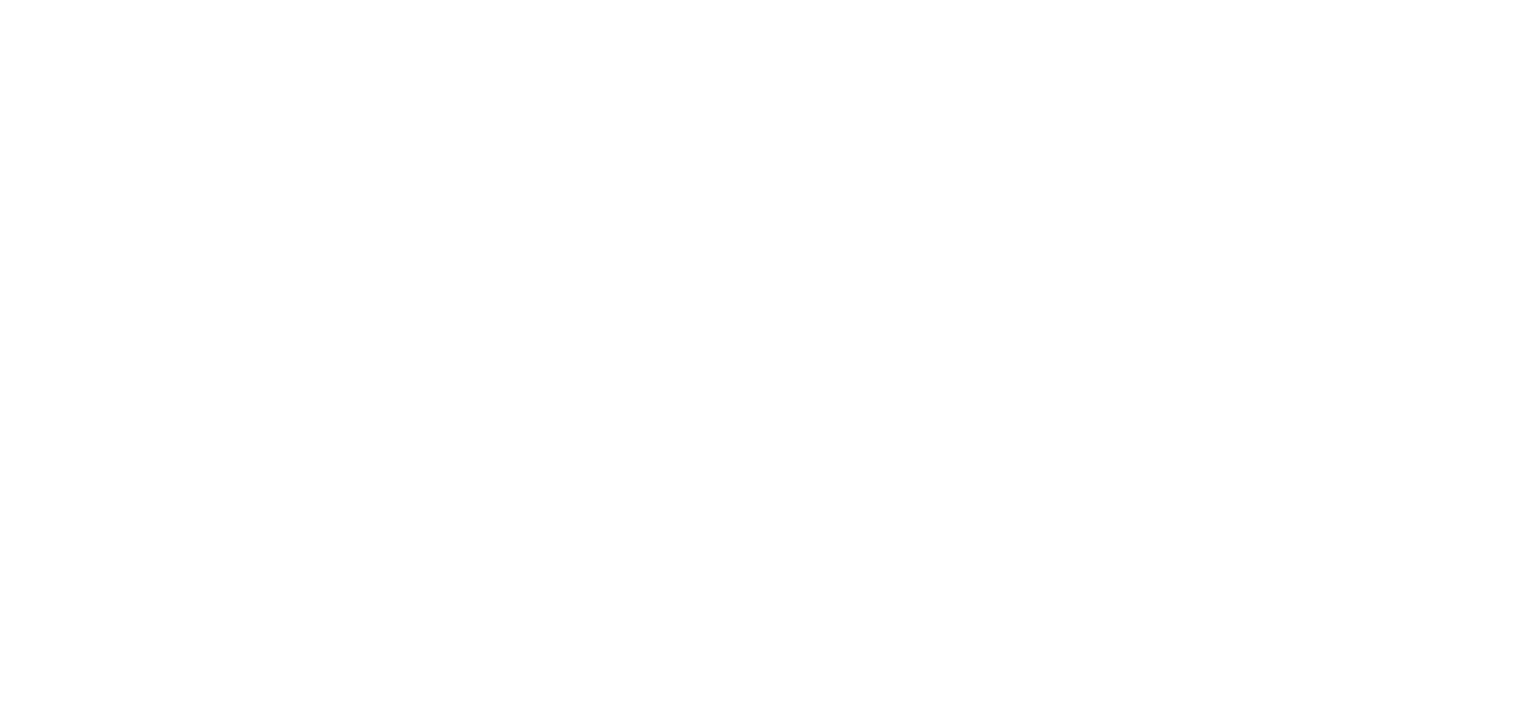 scroll, scrollTop: 0, scrollLeft: 0, axis: both 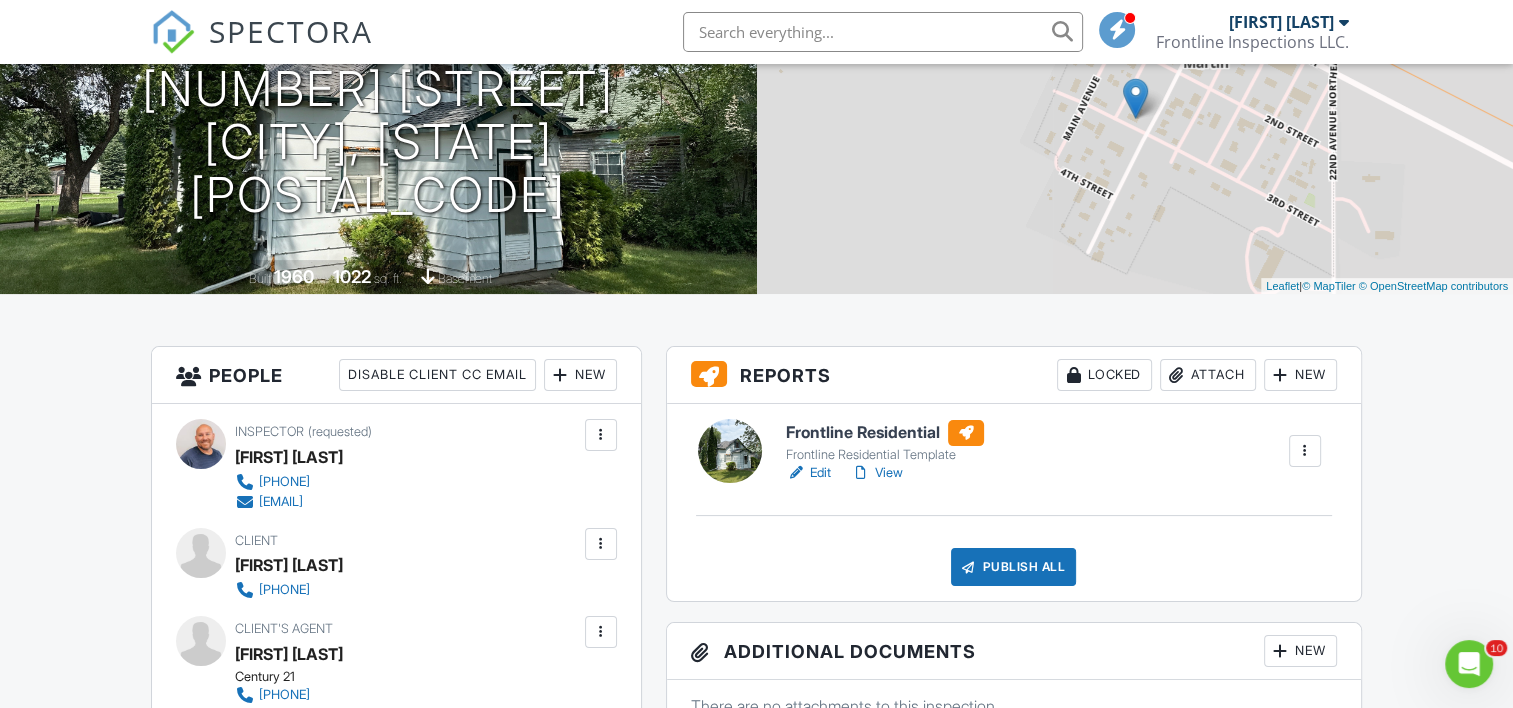 click on "Edit" at bounding box center [808, 473] 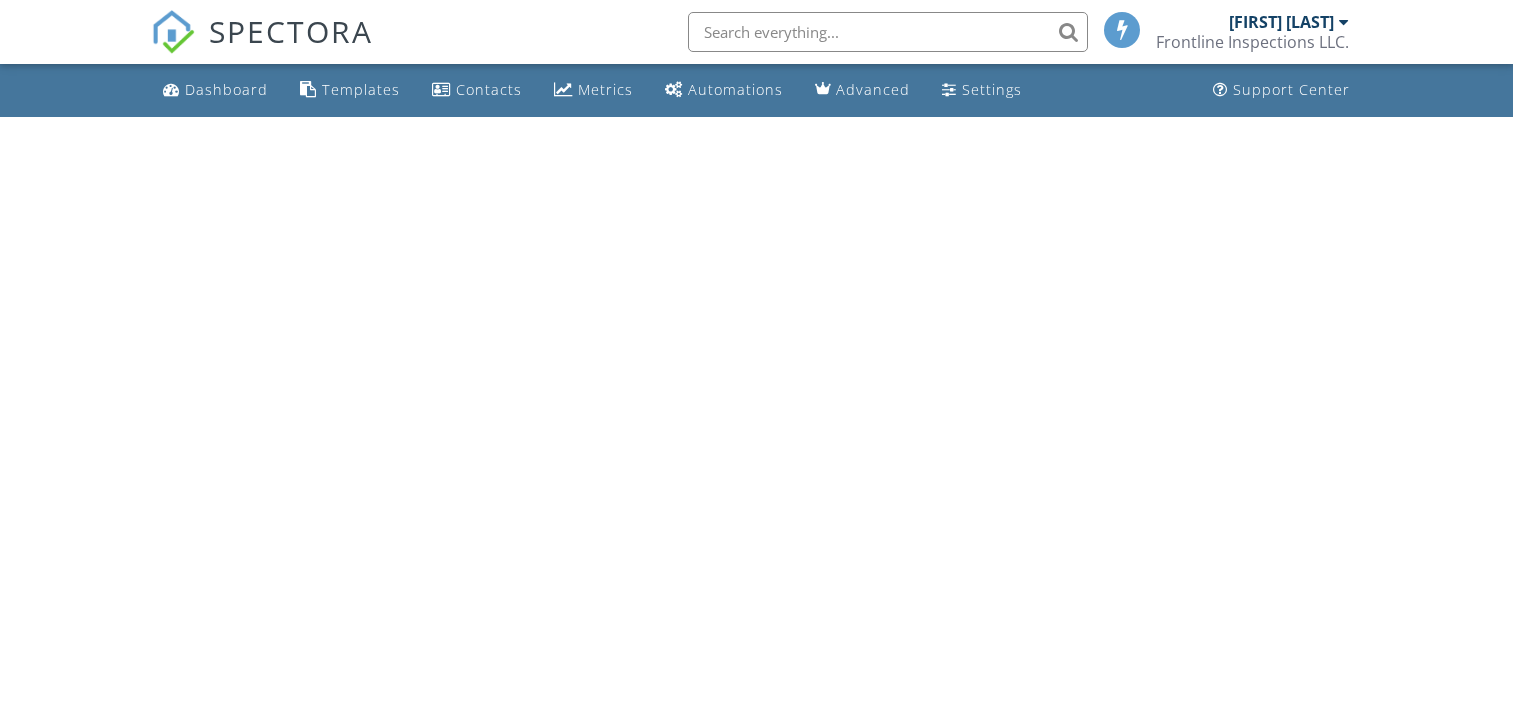 scroll, scrollTop: 0, scrollLeft: 0, axis: both 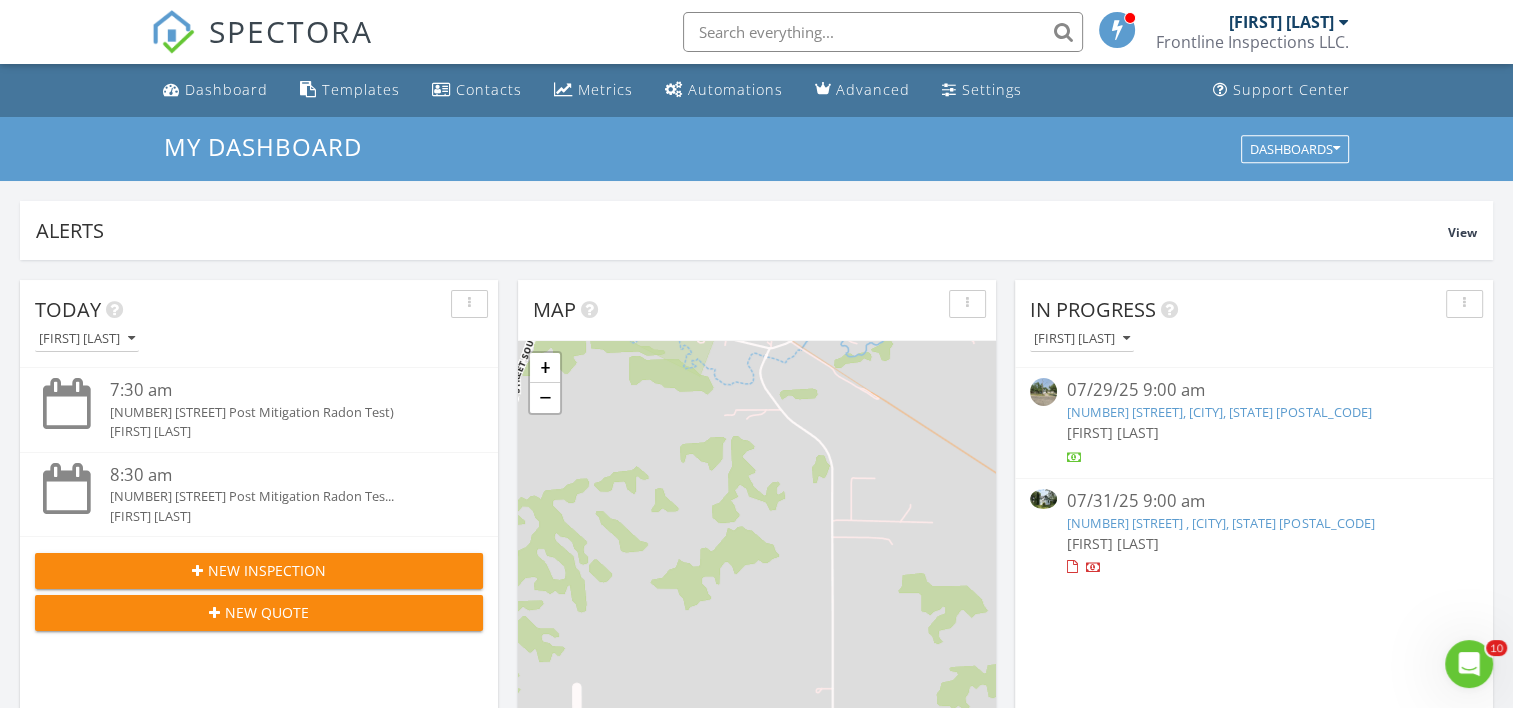 click on "[NUMBER] [STREET] , [CITY], [STATE] [POSTAL_CODE]" at bounding box center (1220, 523) 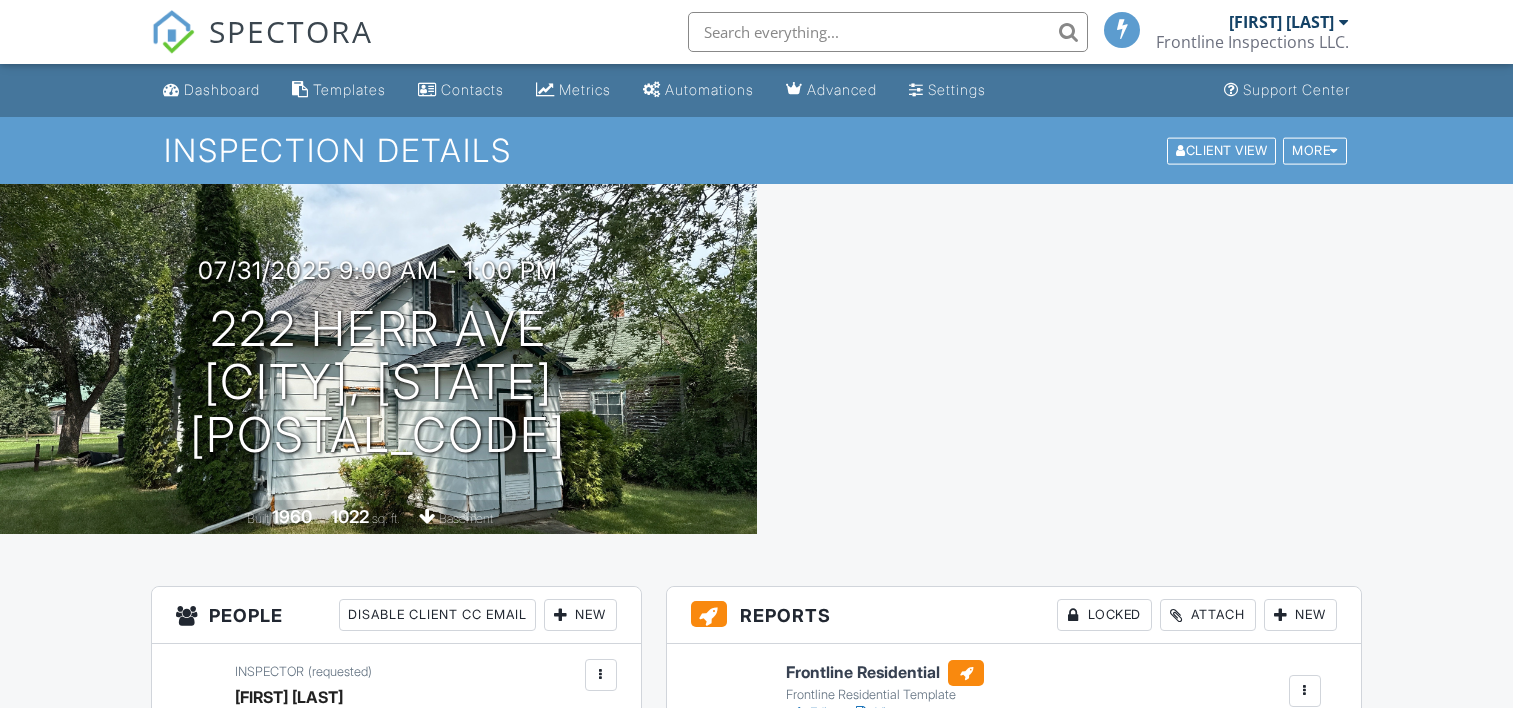 scroll, scrollTop: 0, scrollLeft: 0, axis: both 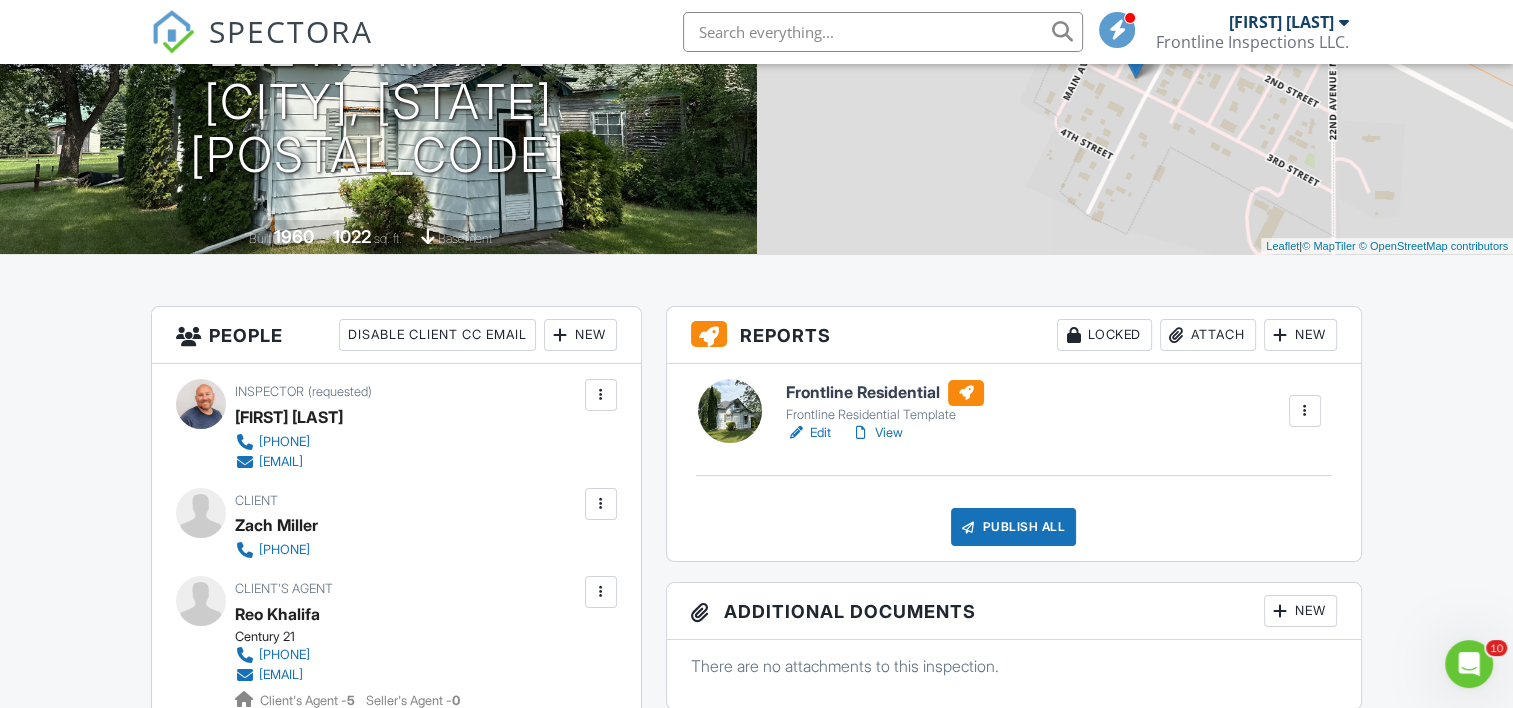 click on "Edit" at bounding box center [808, 433] 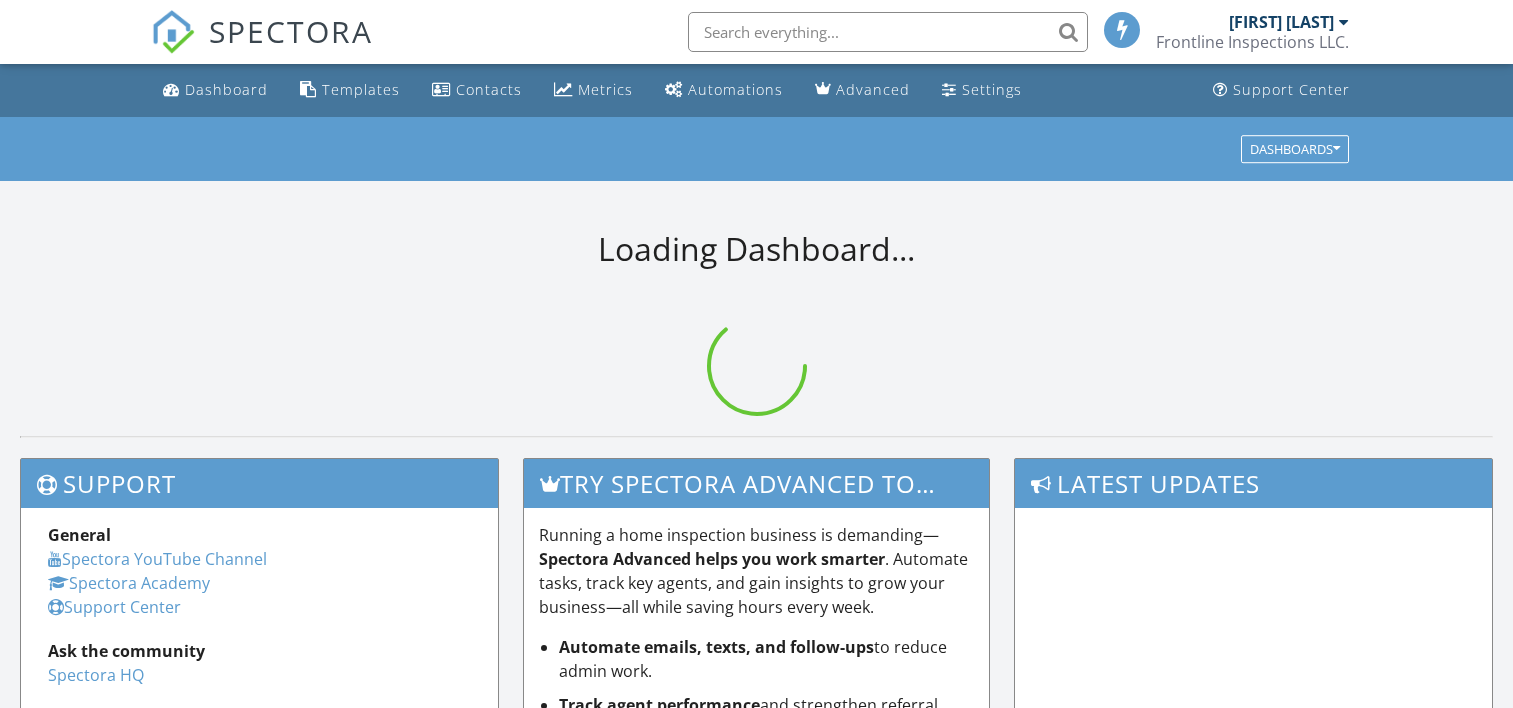 scroll, scrollTop: 0, scrollLeft: 0, axis: both 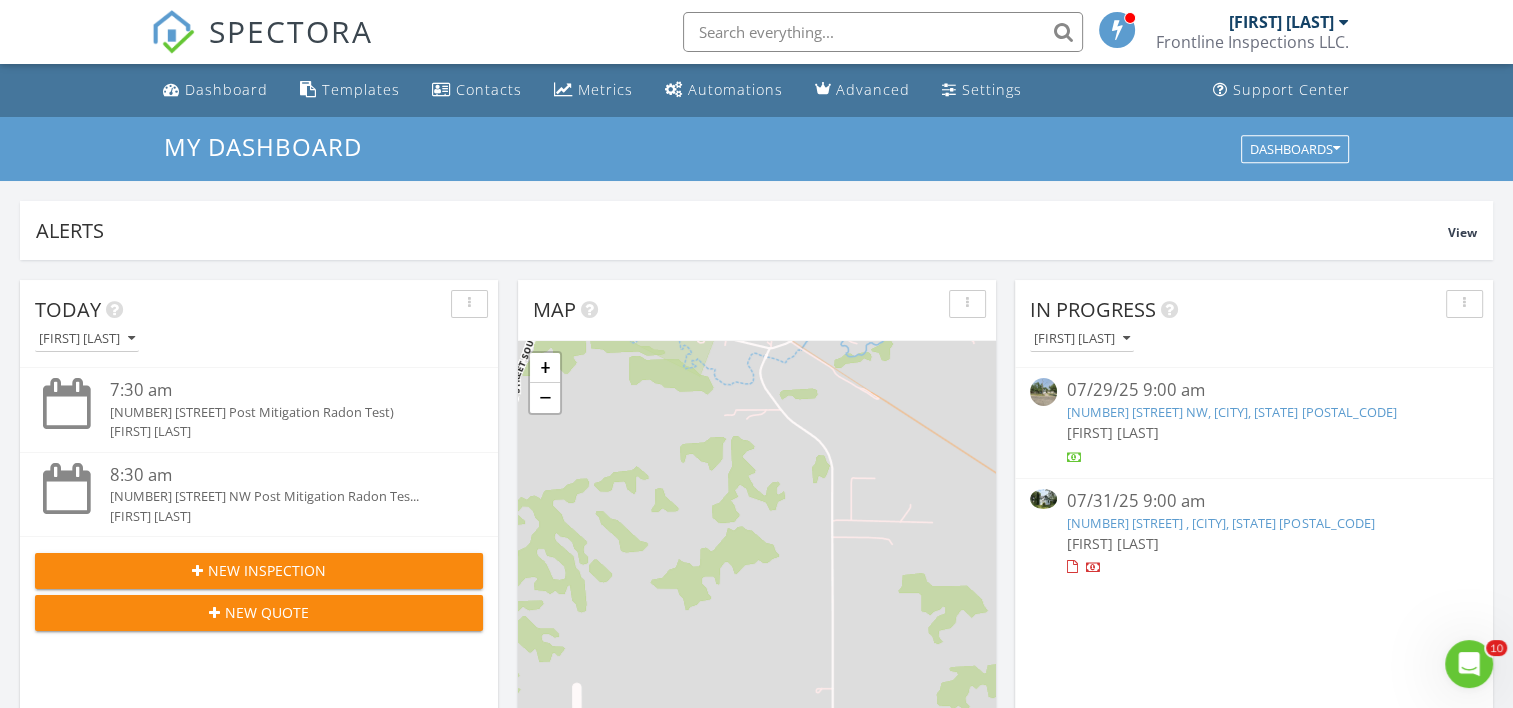 click on "[NUMBER] [STREET] , [CITY], [STATE] [POSTAL_CODE]" at bounding box center [1220, 523] 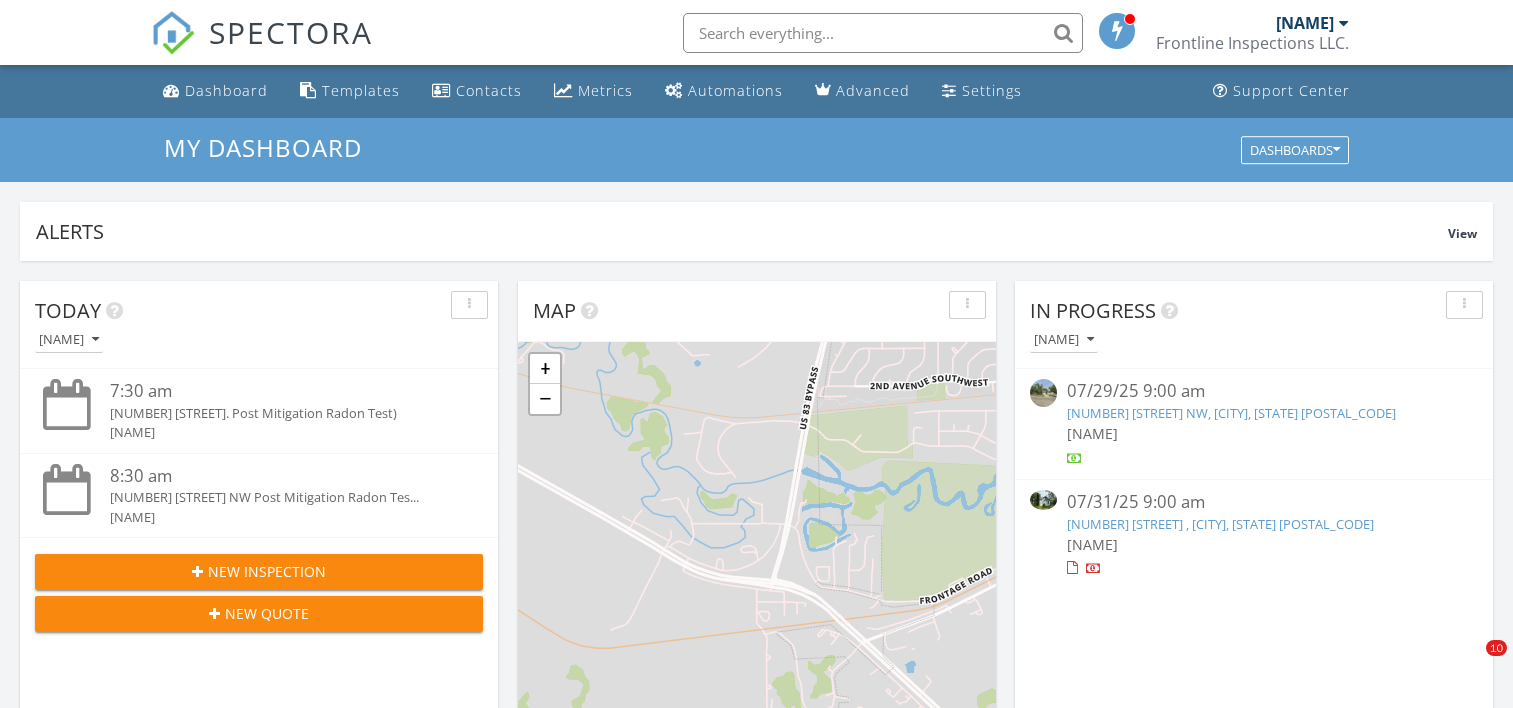 scroll, scrollTop: 0, scrollLeft: 0, axis: both 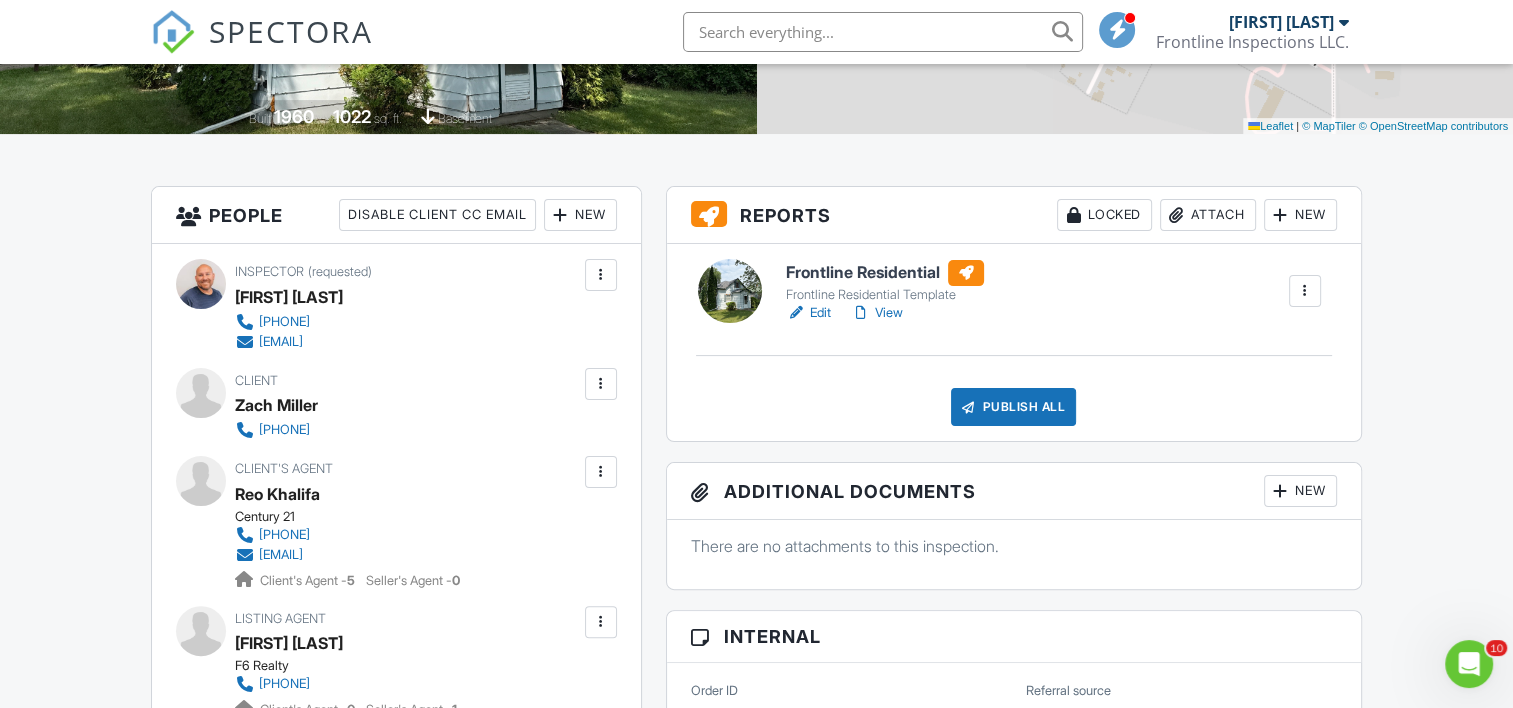 click on "Edit" at bounding box center [808, 313] 